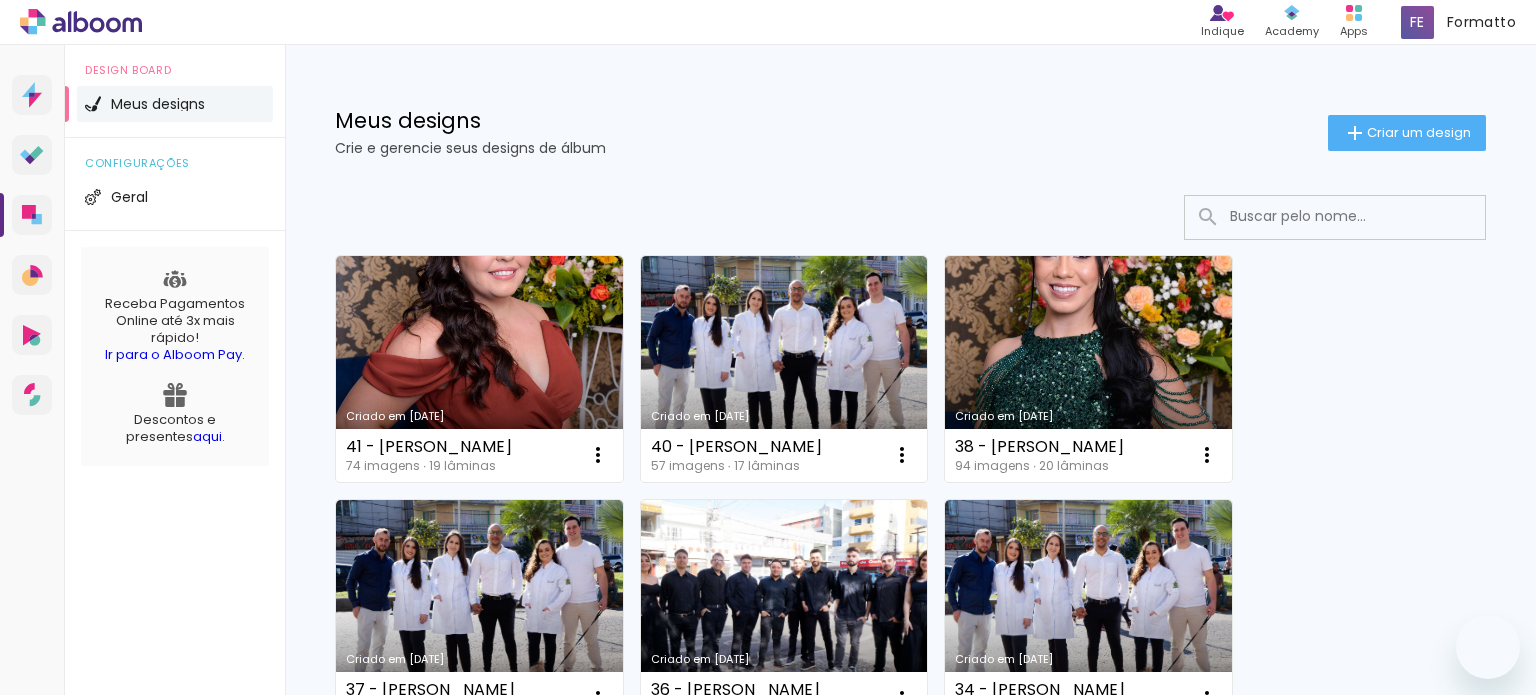 scroll, scrollTop: 0, scrollLeft: 0, axis: both 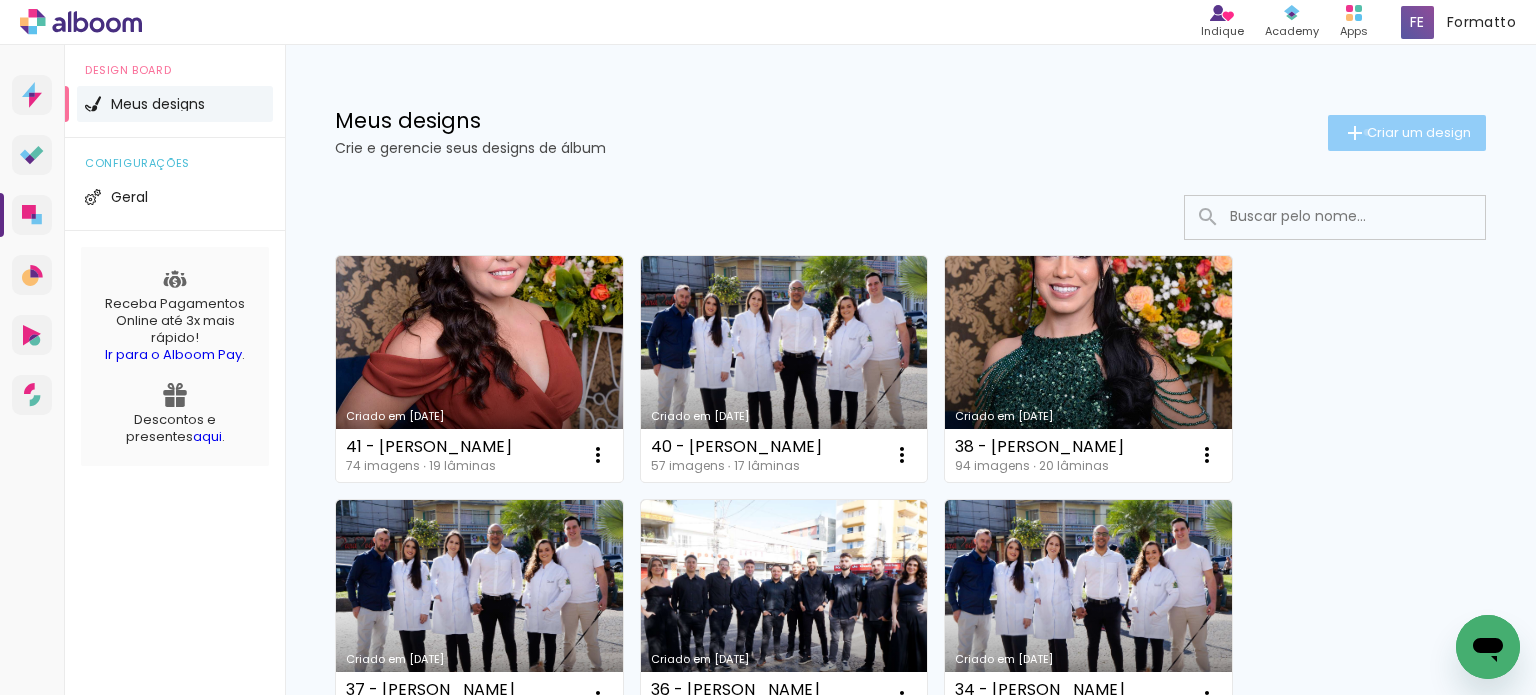 click on "Criar um design" 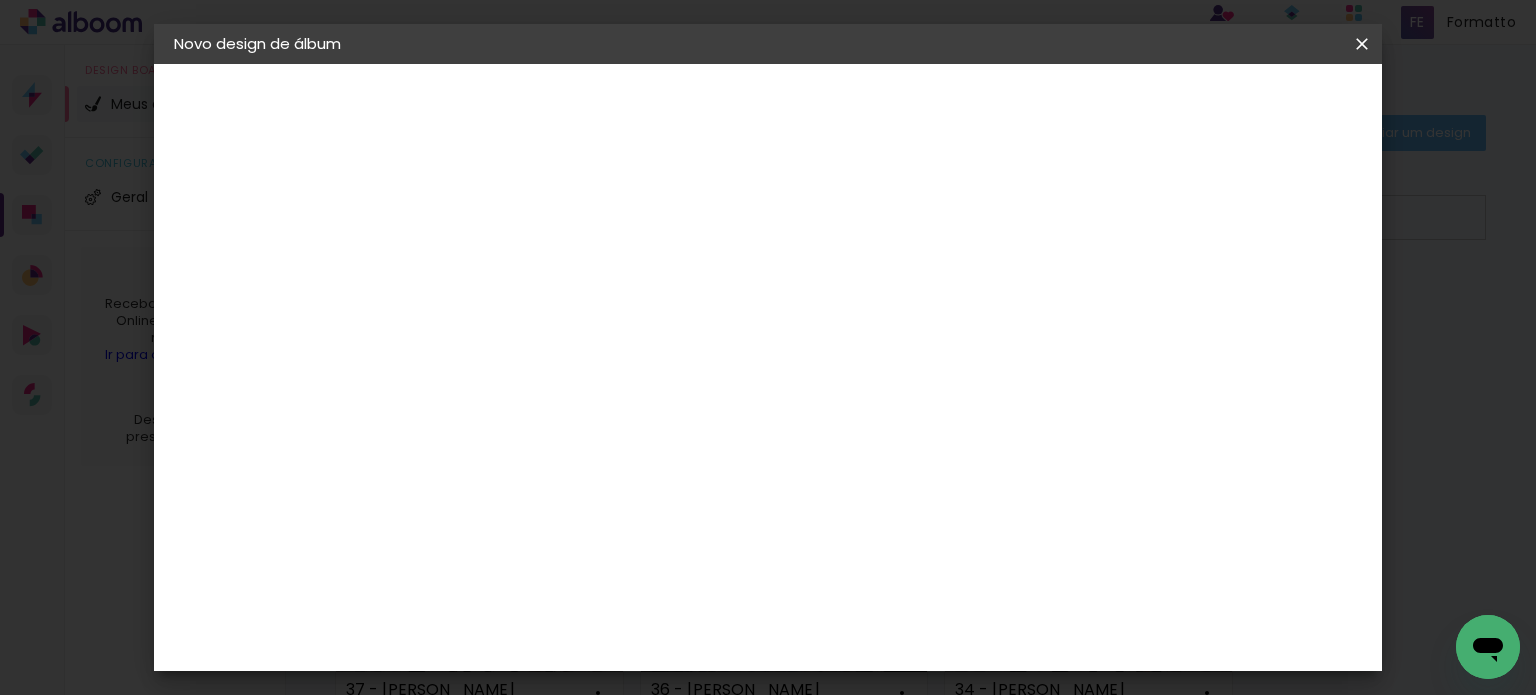 click at bounding box center [501, 268] 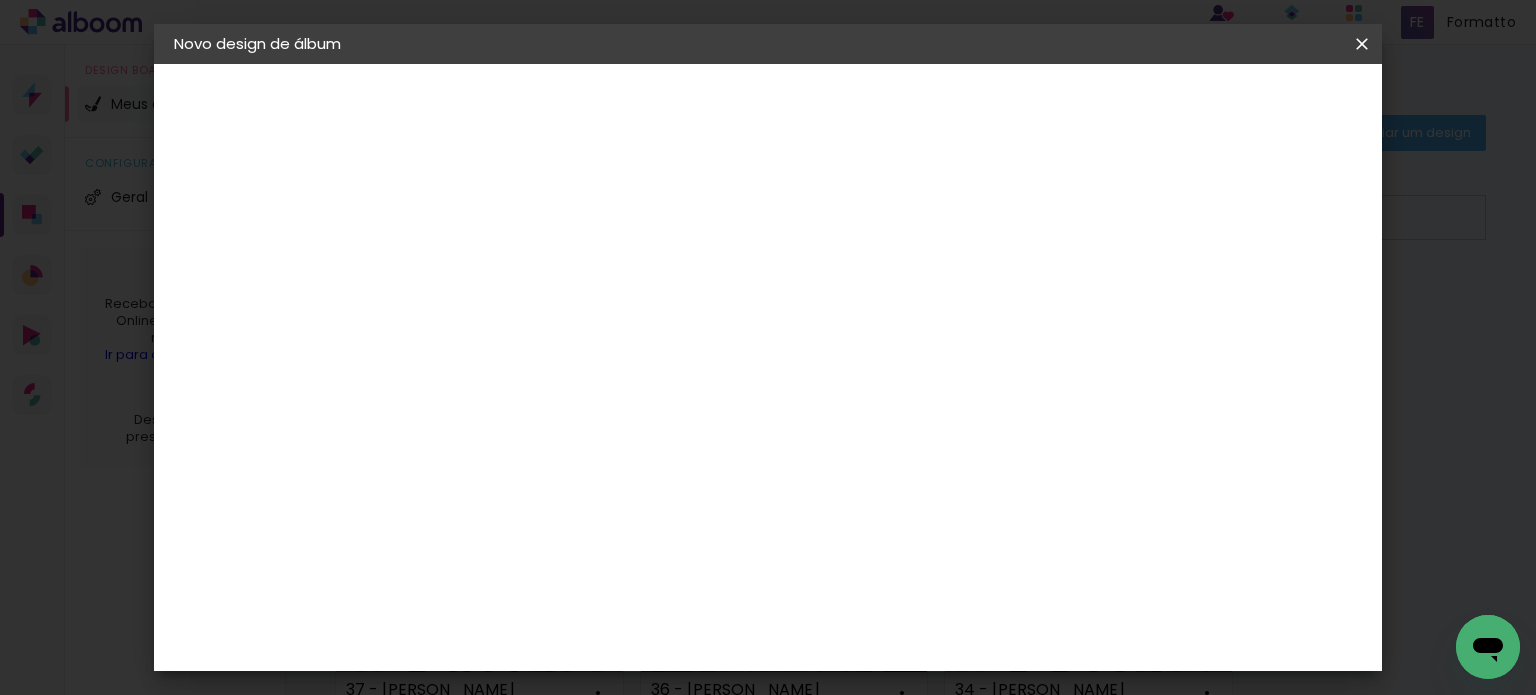 type on "42 - [PERSON_NAME]" 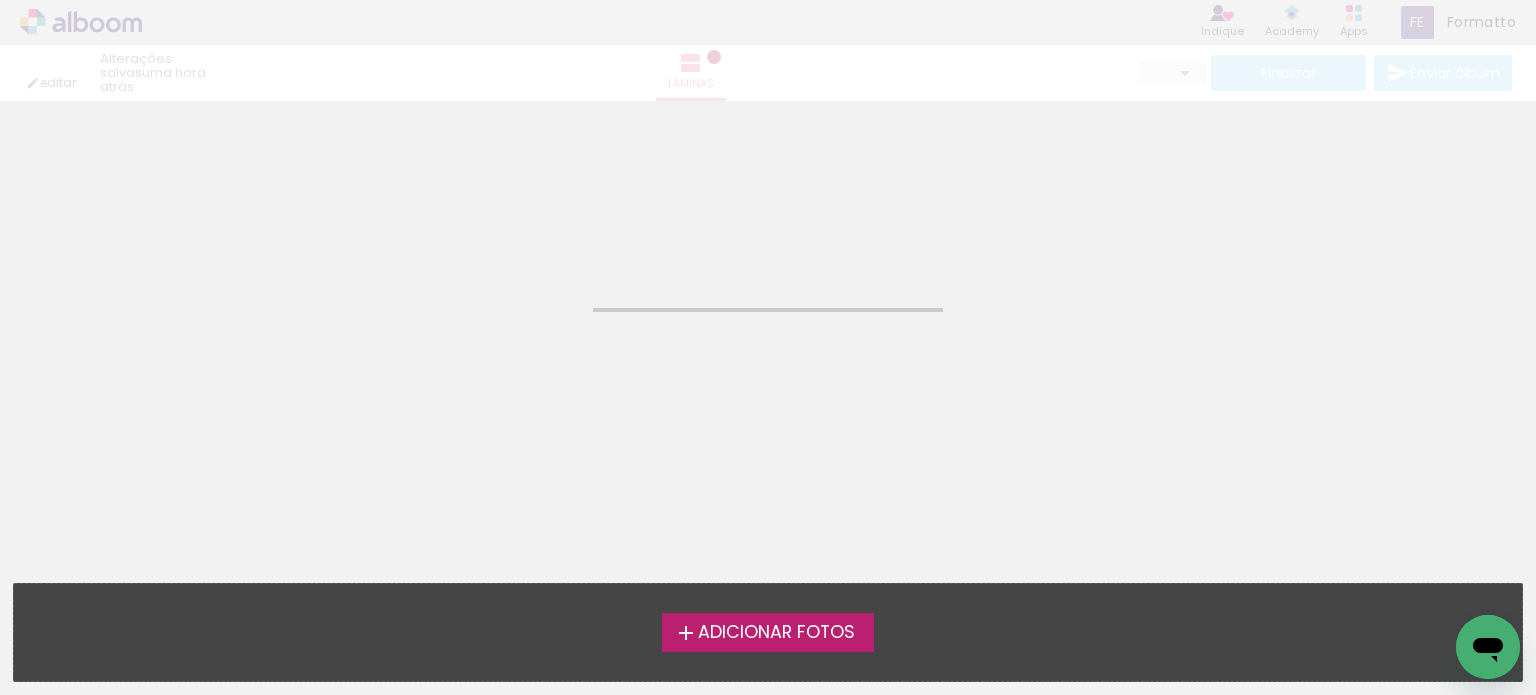 click on "Adicionar Fotos" at bounding box center (776, 633) 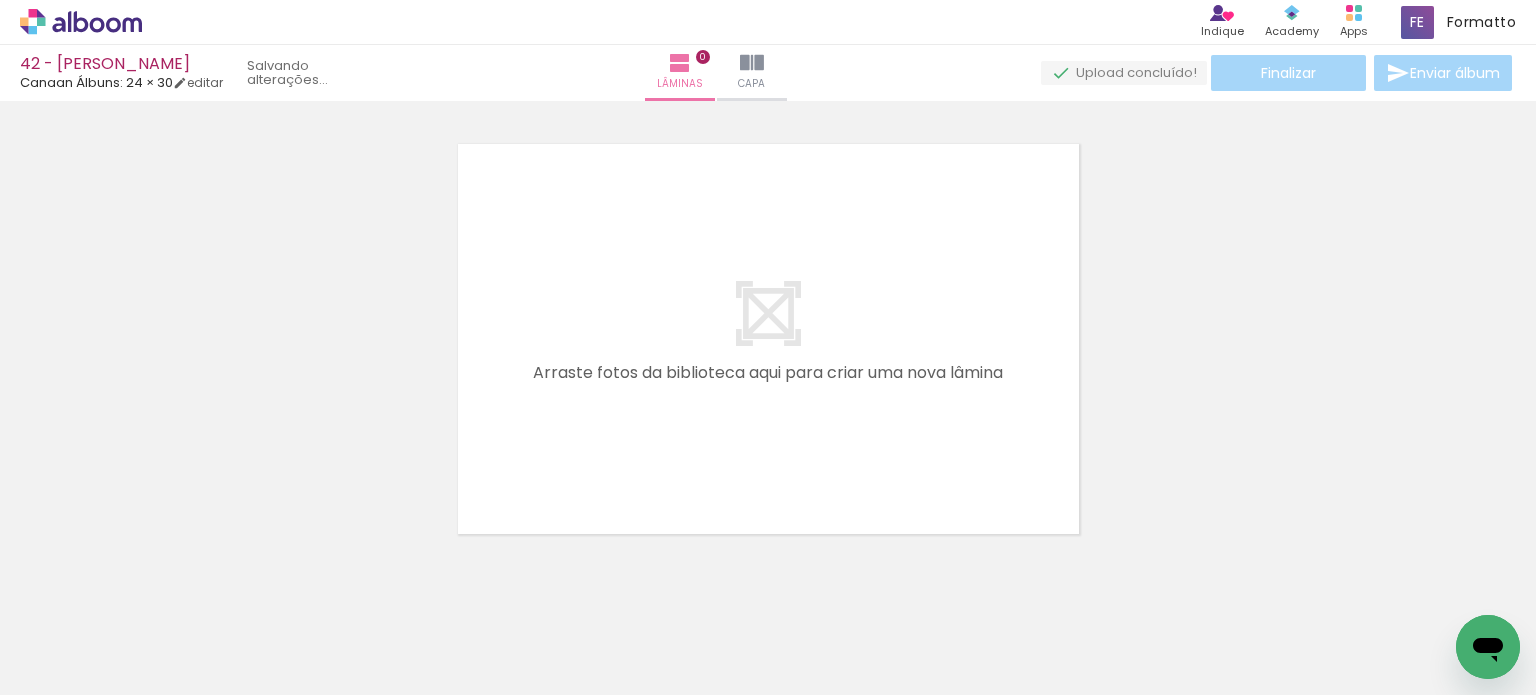 scroll, scrollTop: 25, scrollLeft: 0, axis: vertical 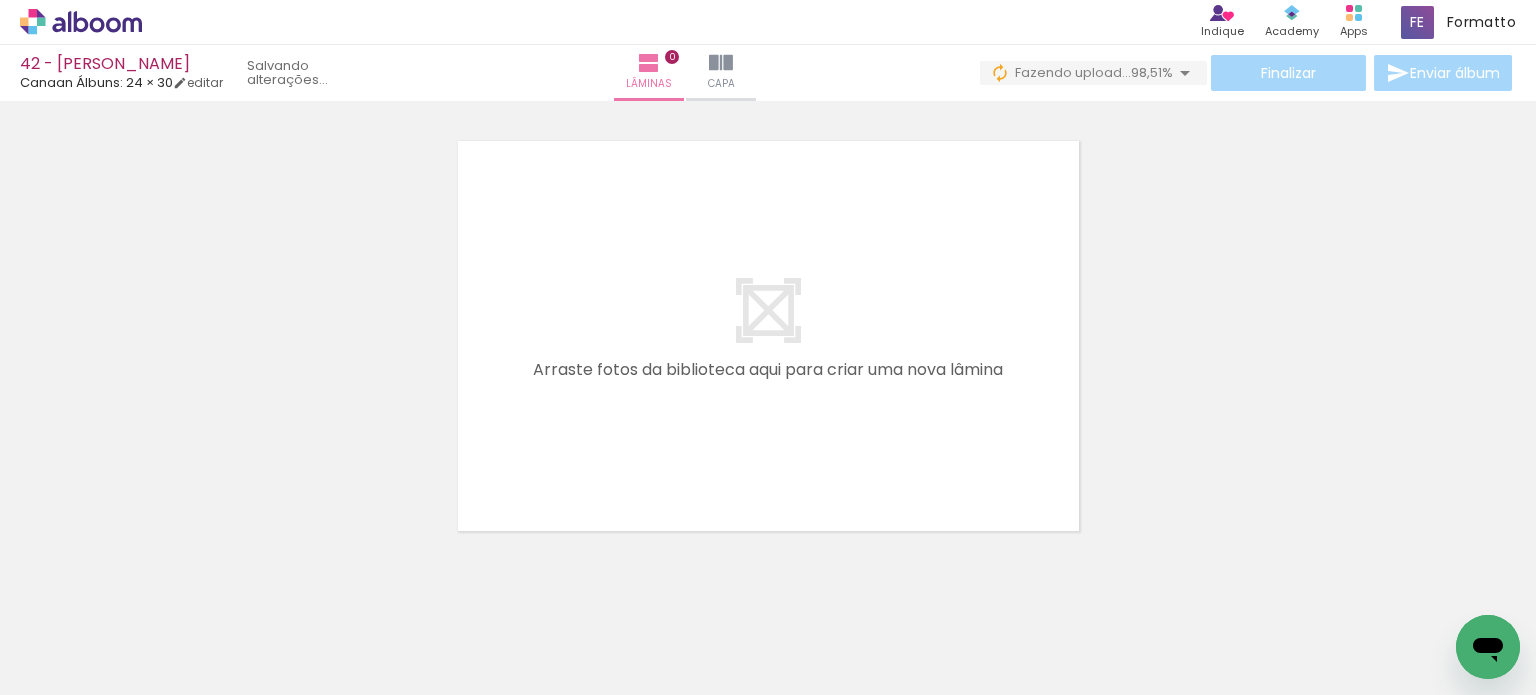 click on "Adicionar
Fotos" at bounding box center [71, 668] 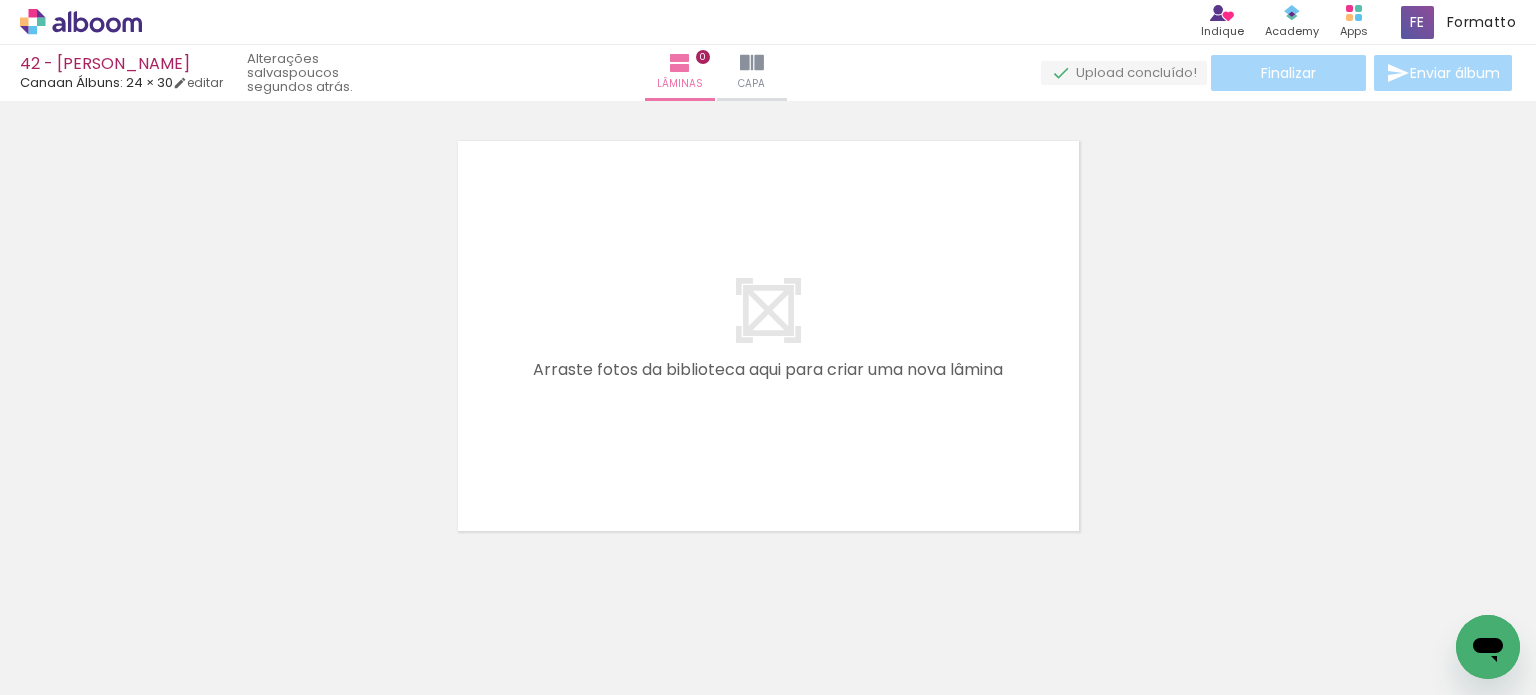 scroll, scrollTop: 0, scrollLeft: 6249, axis: horizontal 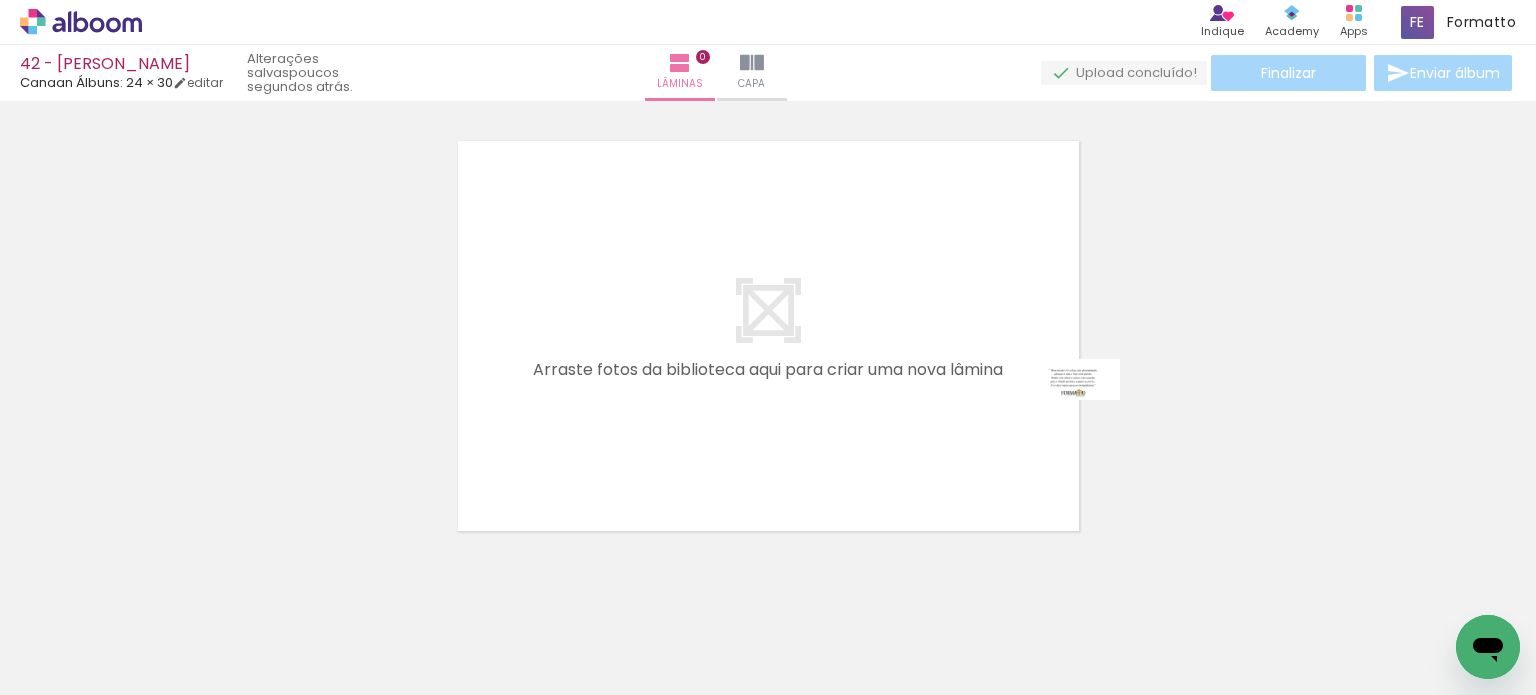 drag, startPoint x: 1432, startPoint y: 623, endPoint x: 1036, endPoint y: 499, distance: 414.96024 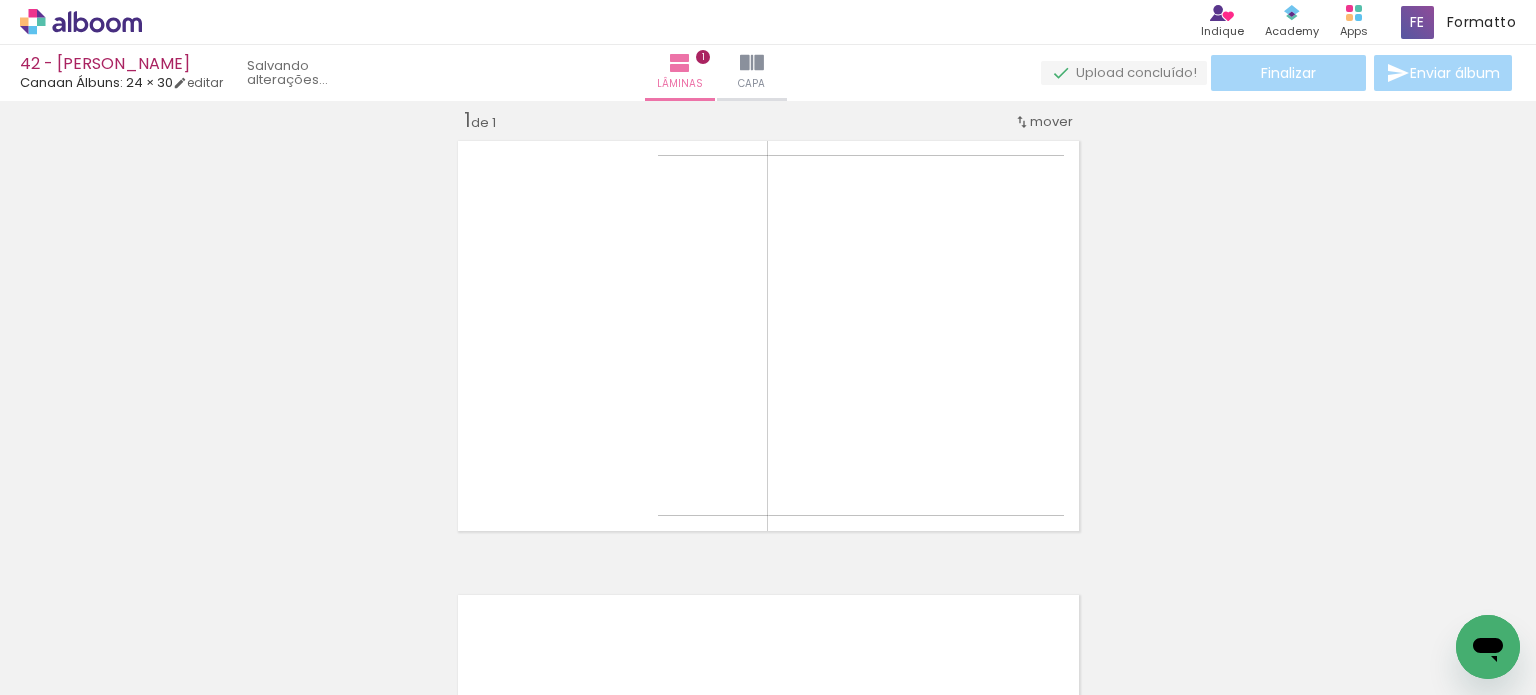 scroll, scrollTop: 25, scrollLeft: 0, axis: vertical 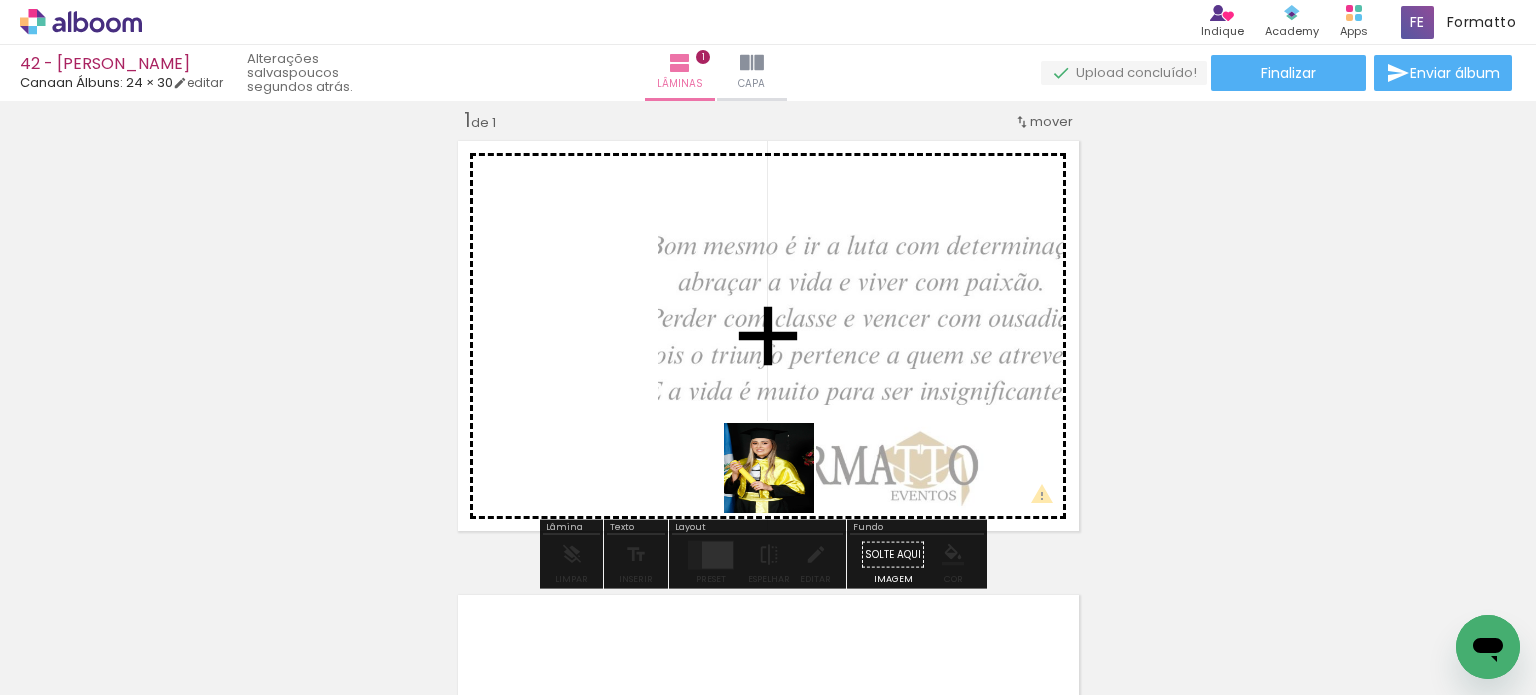 drag, startPoint x: 765, startPoint y: 510, endPoint x: 668, endPoint y: 581, distance: 120.20815 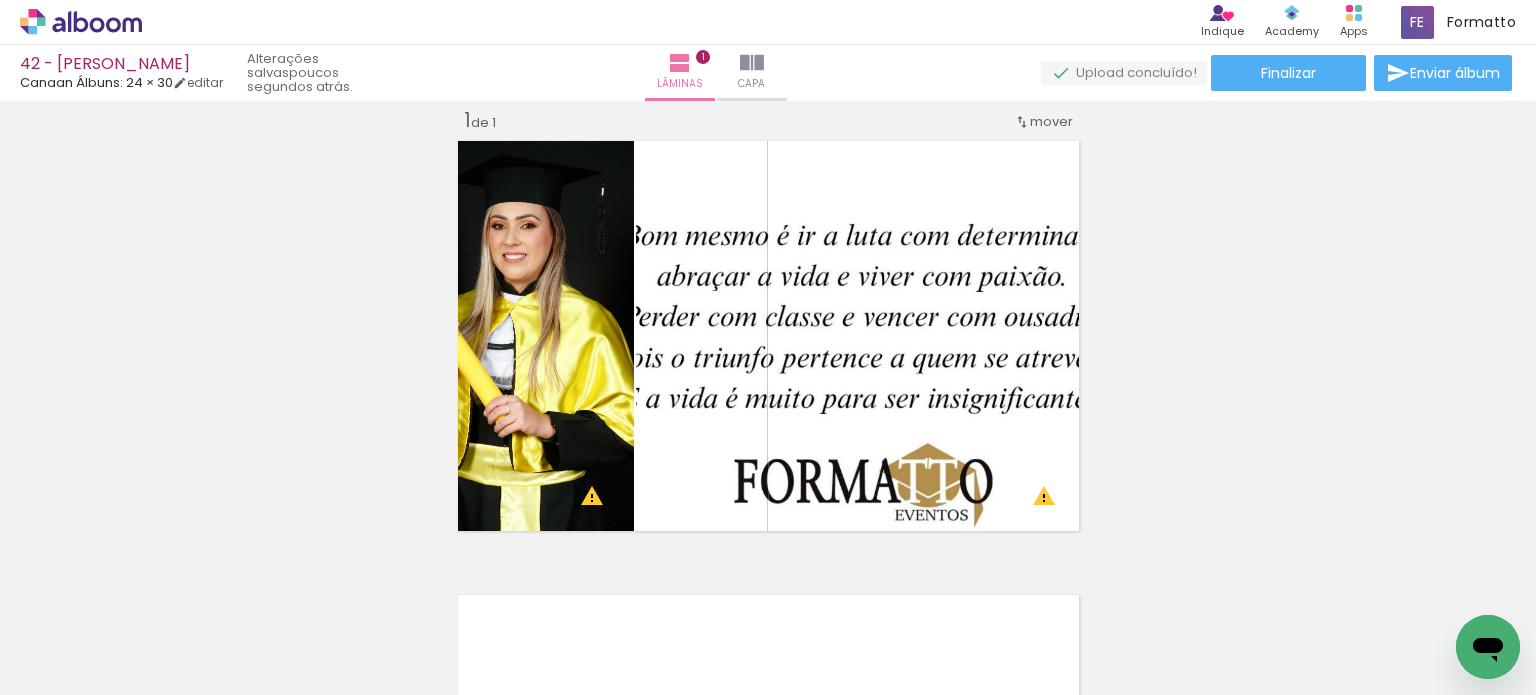 scroll, scrollTop: 0, scrollLeft: 191, axis: horizontal 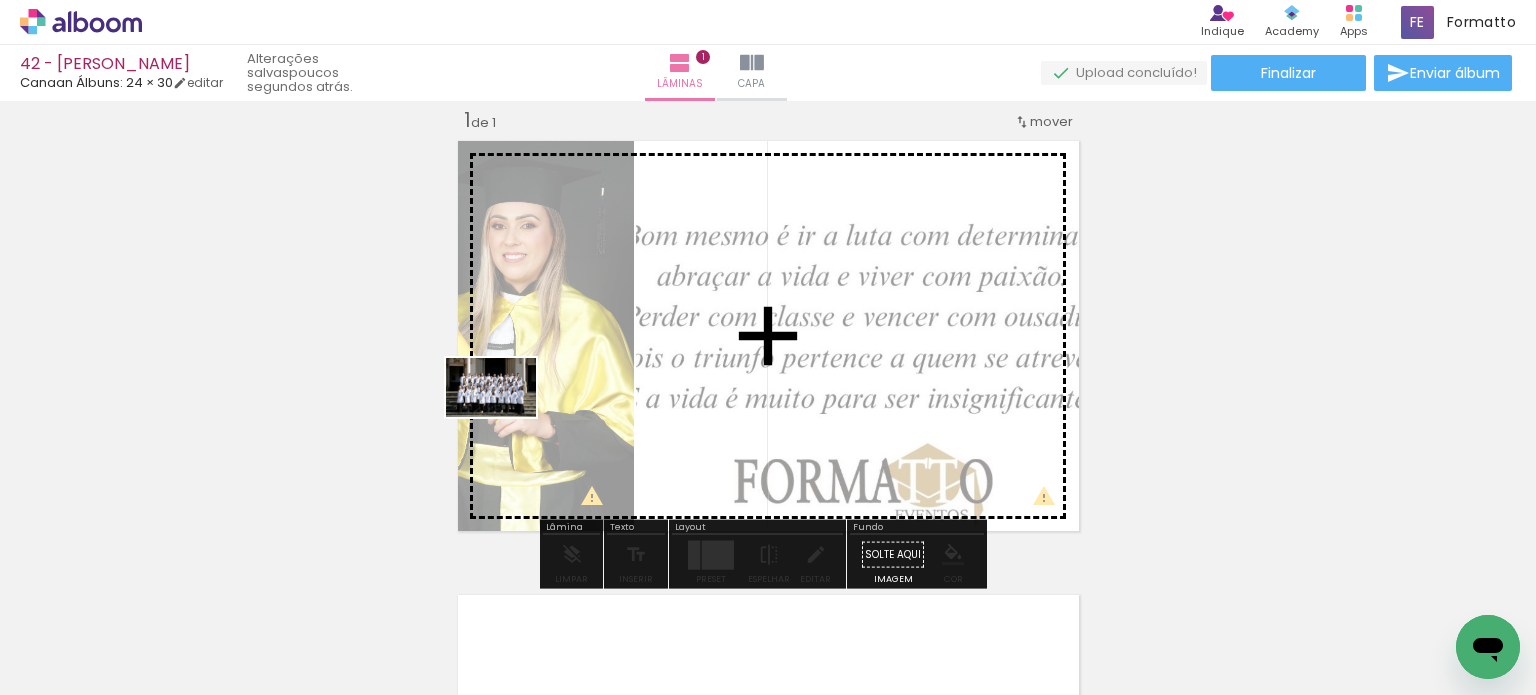drag, startPoint x: 359, startPoint y: 603, endPoint x: 524, endPoint y: 393, distance: 267.0674 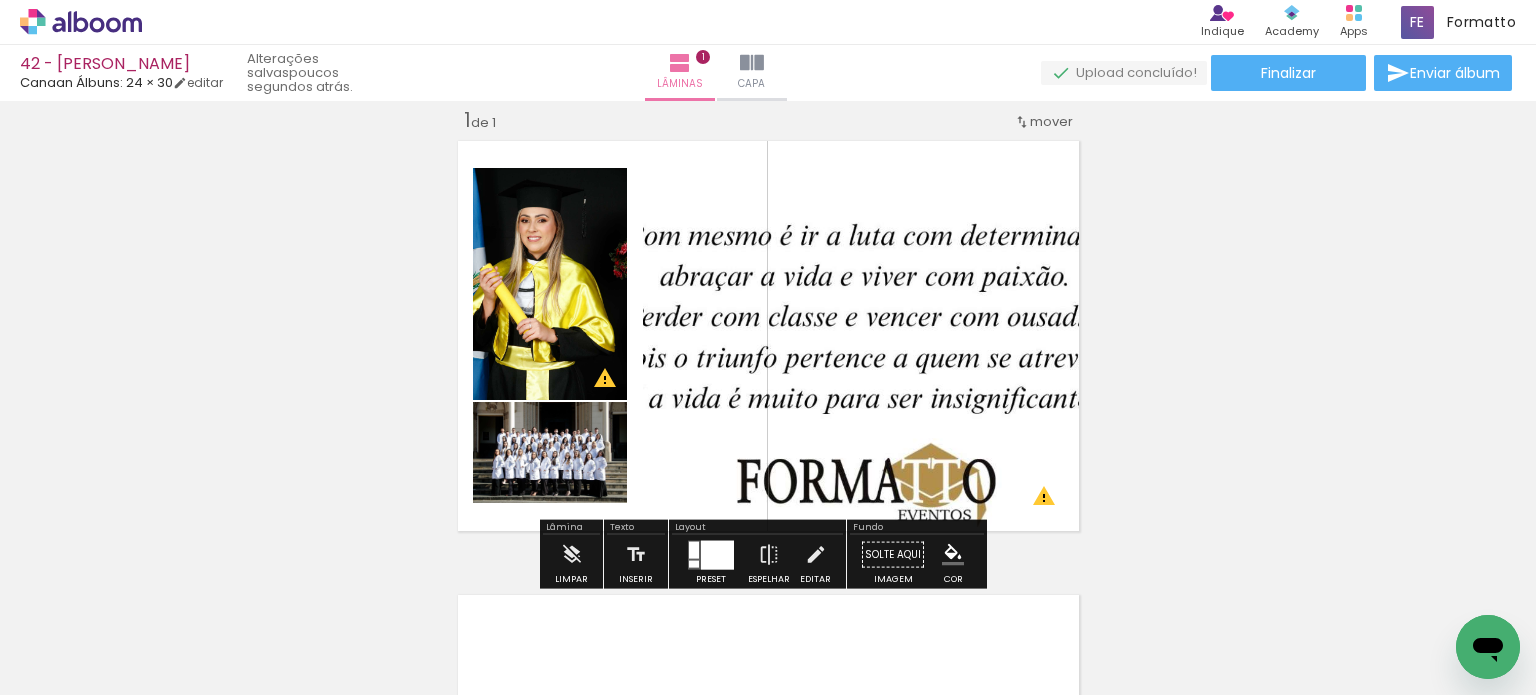 click at bounding box center [694, 549] 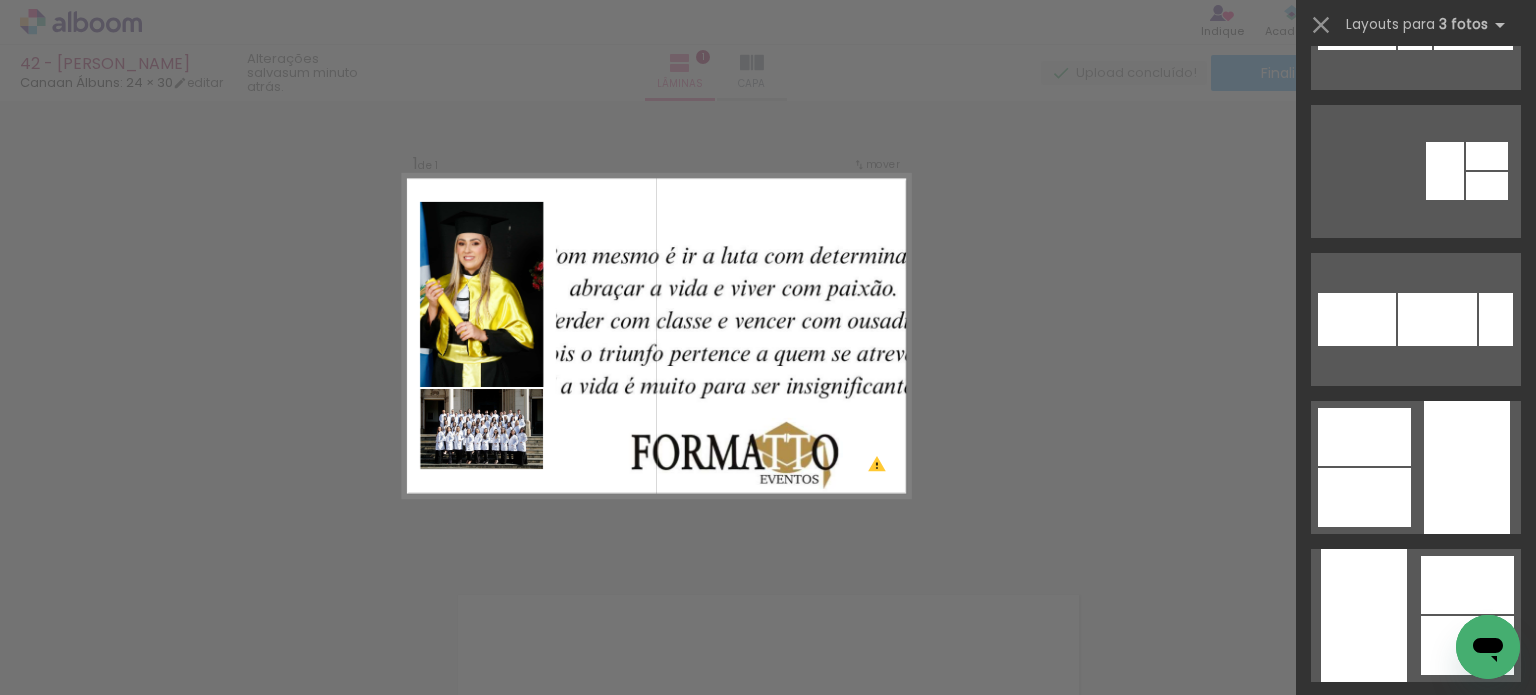 scroll, scrollTop: 4200, scrollLeft: 0, axis: vertical 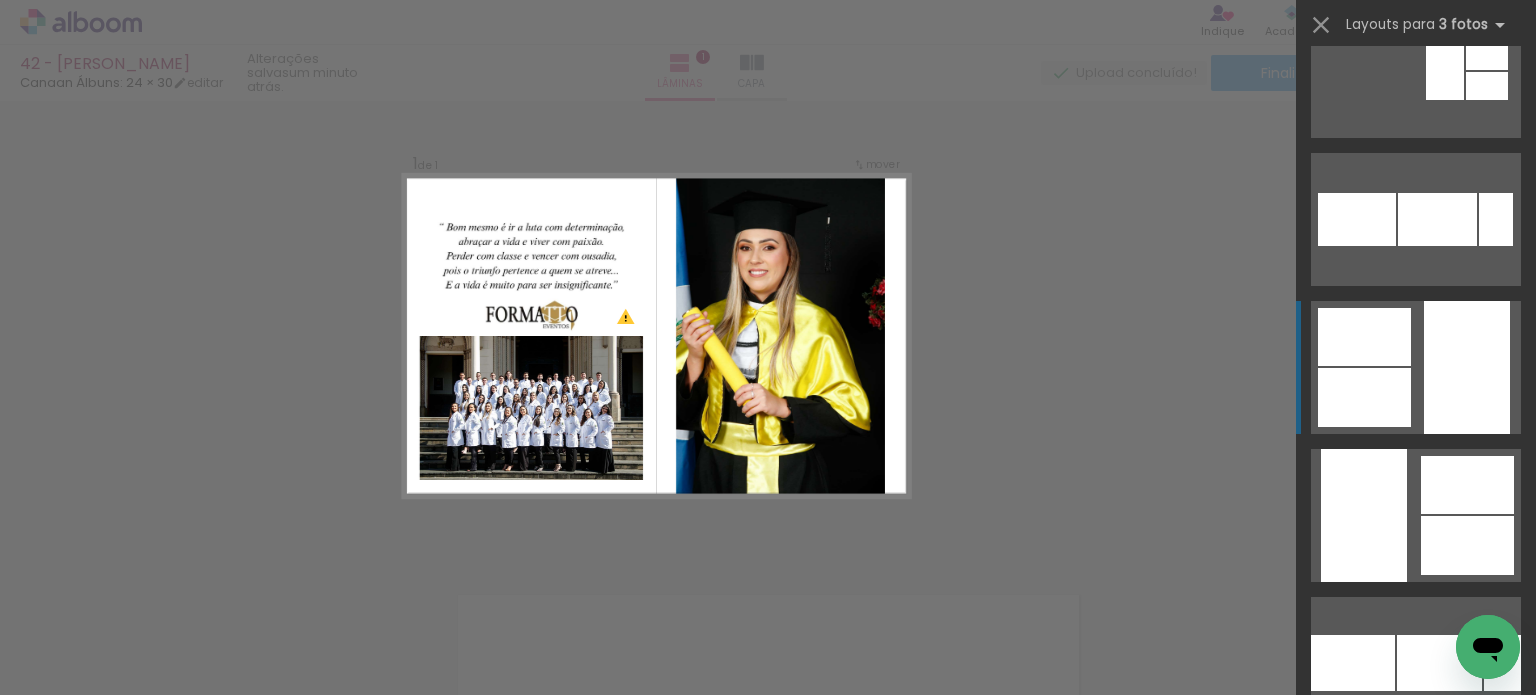 click at bounding box center (1447, -14073) 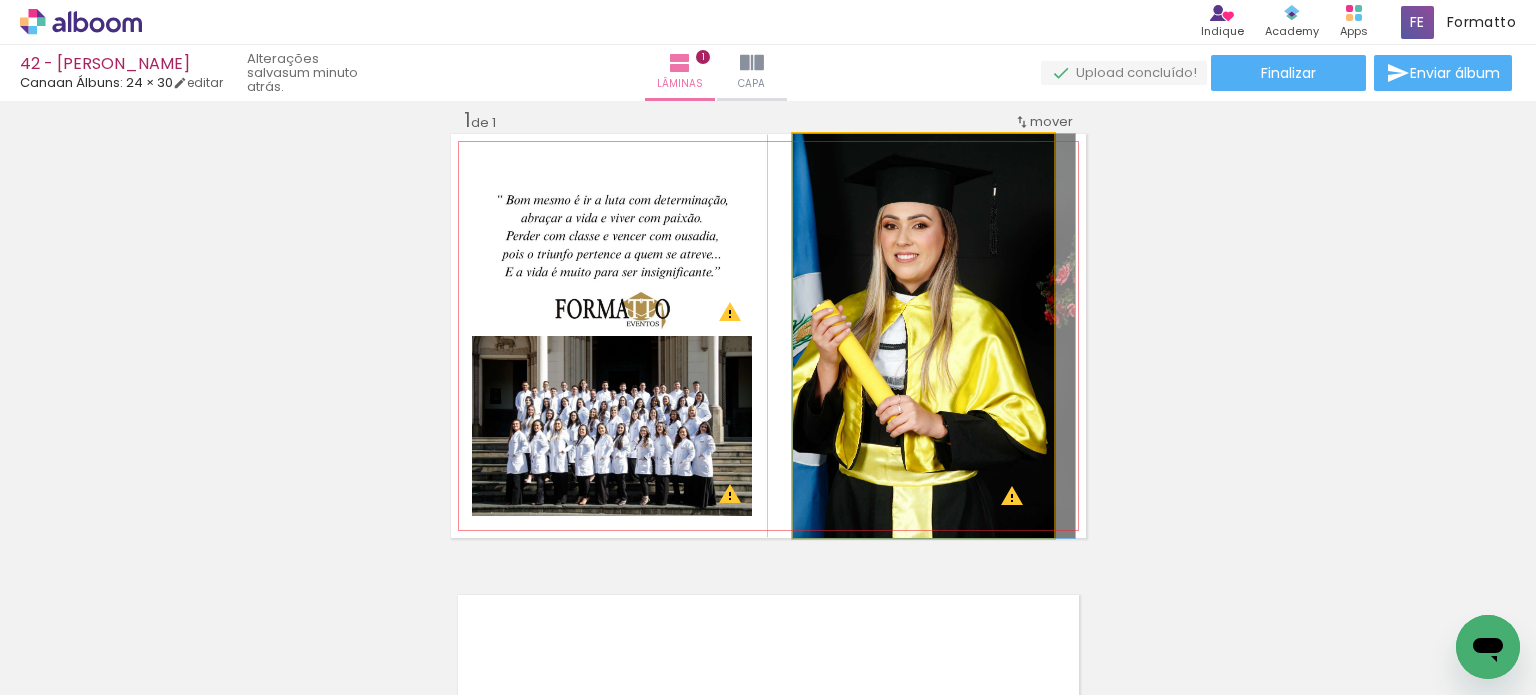 drag, startPoint x: 912, startPoint y: 375, endPoint x: 952, endPoint y: 374, distance: 40.012497 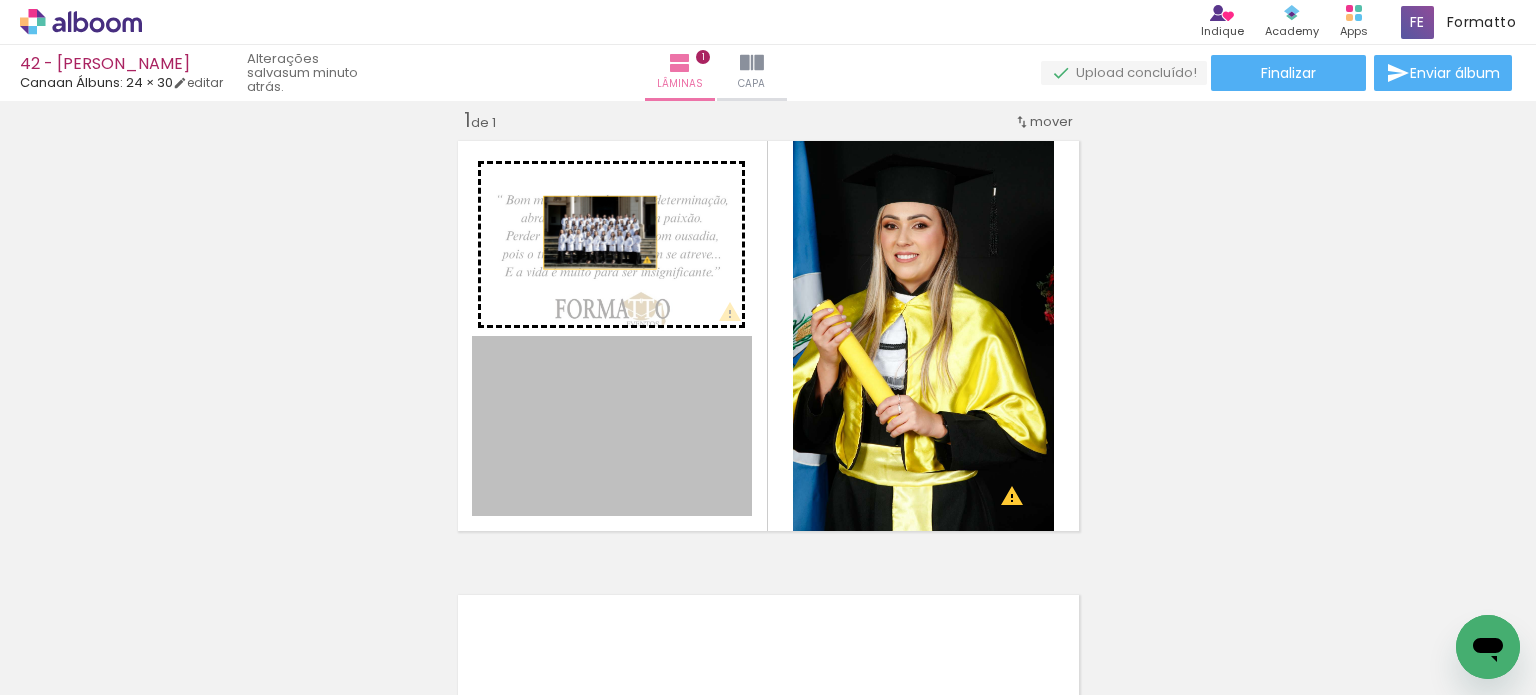 drag, startPoint x: 592, startPoint y: 424, endPoint x: 595, endPoint y: 226, distance: 198.02272 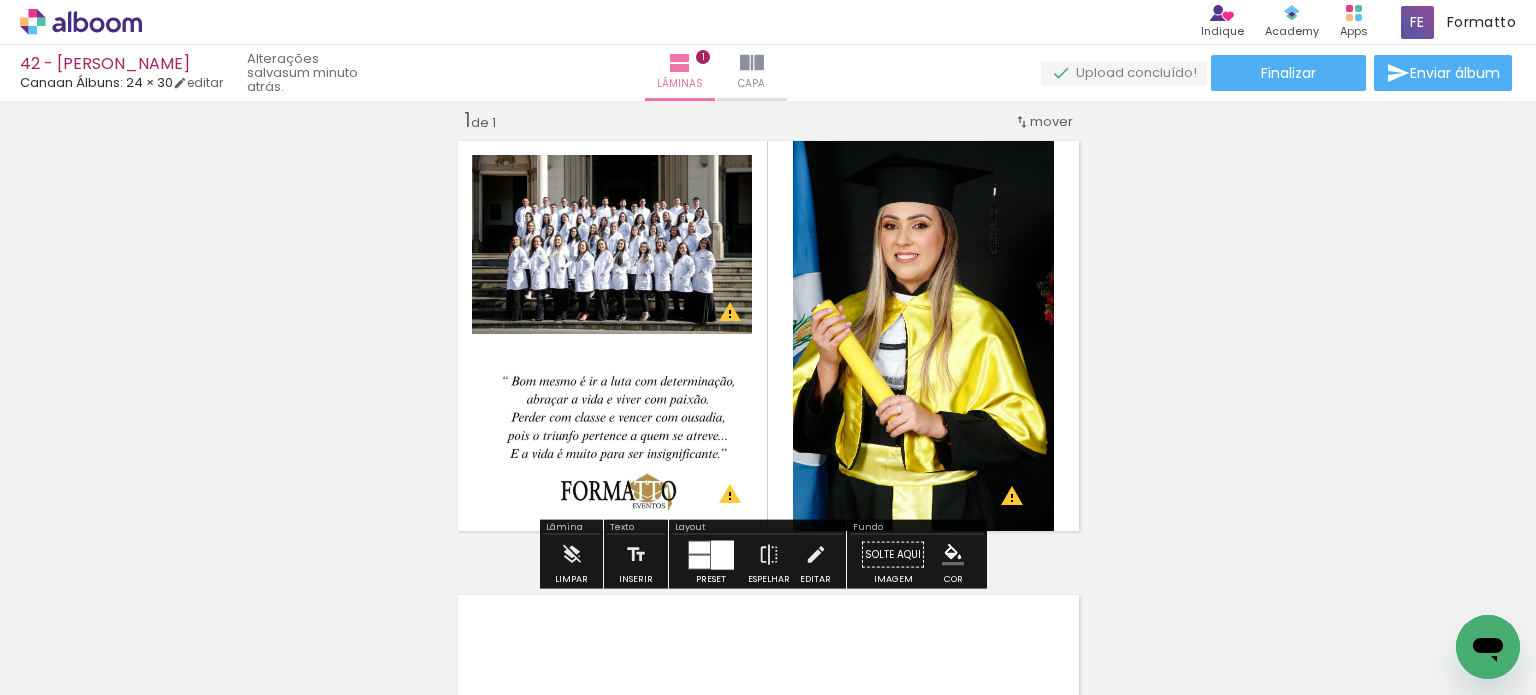 scroll, scrollTop: 125, scrollLeft: 0, axis: vertical 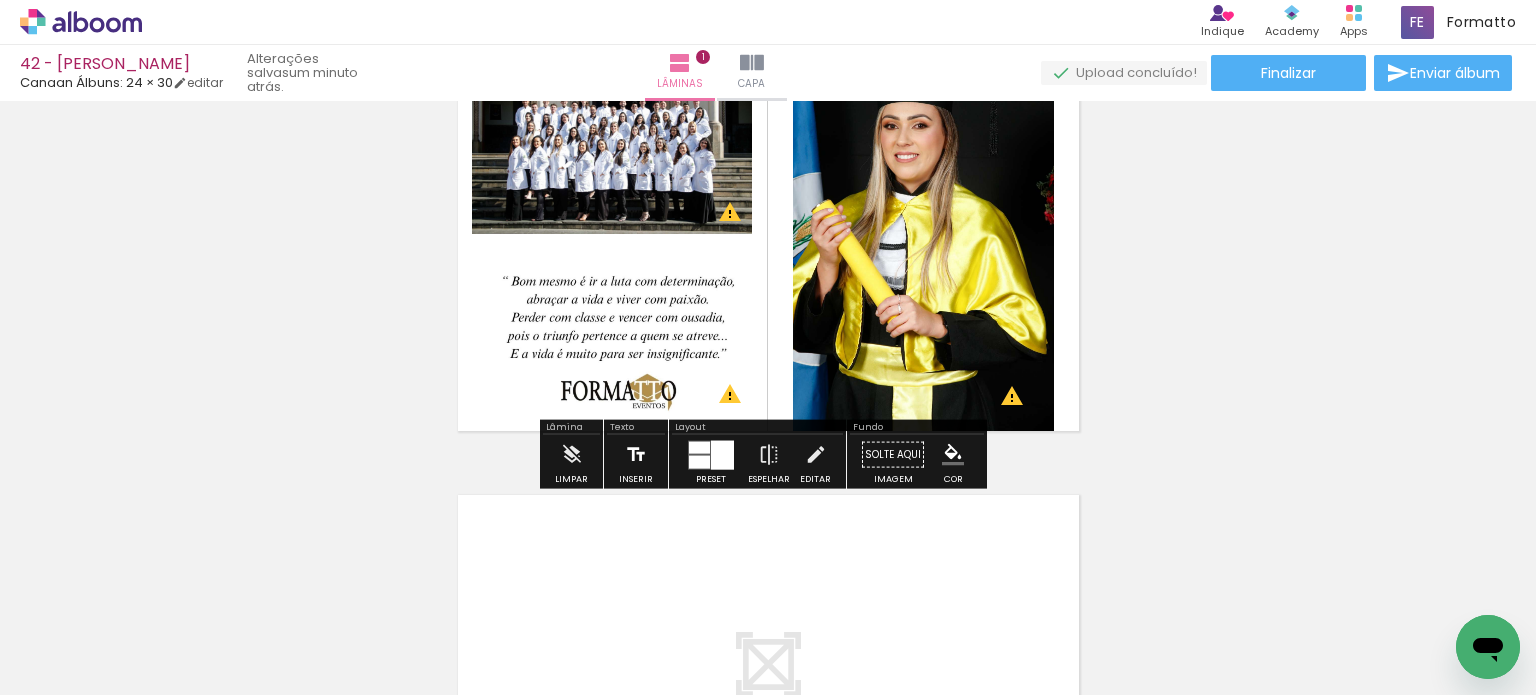 click at bounding box center (636, 455) 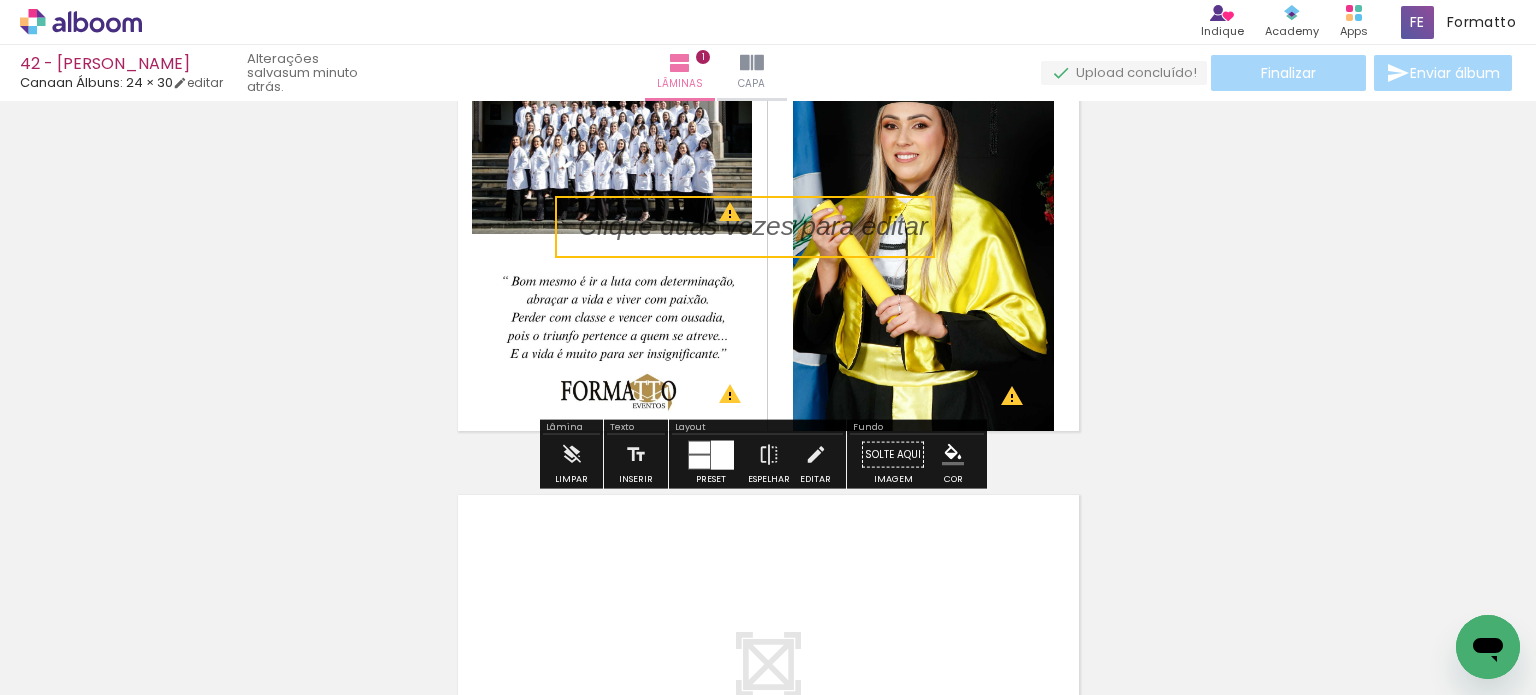 click at bounding box center [745, 227] 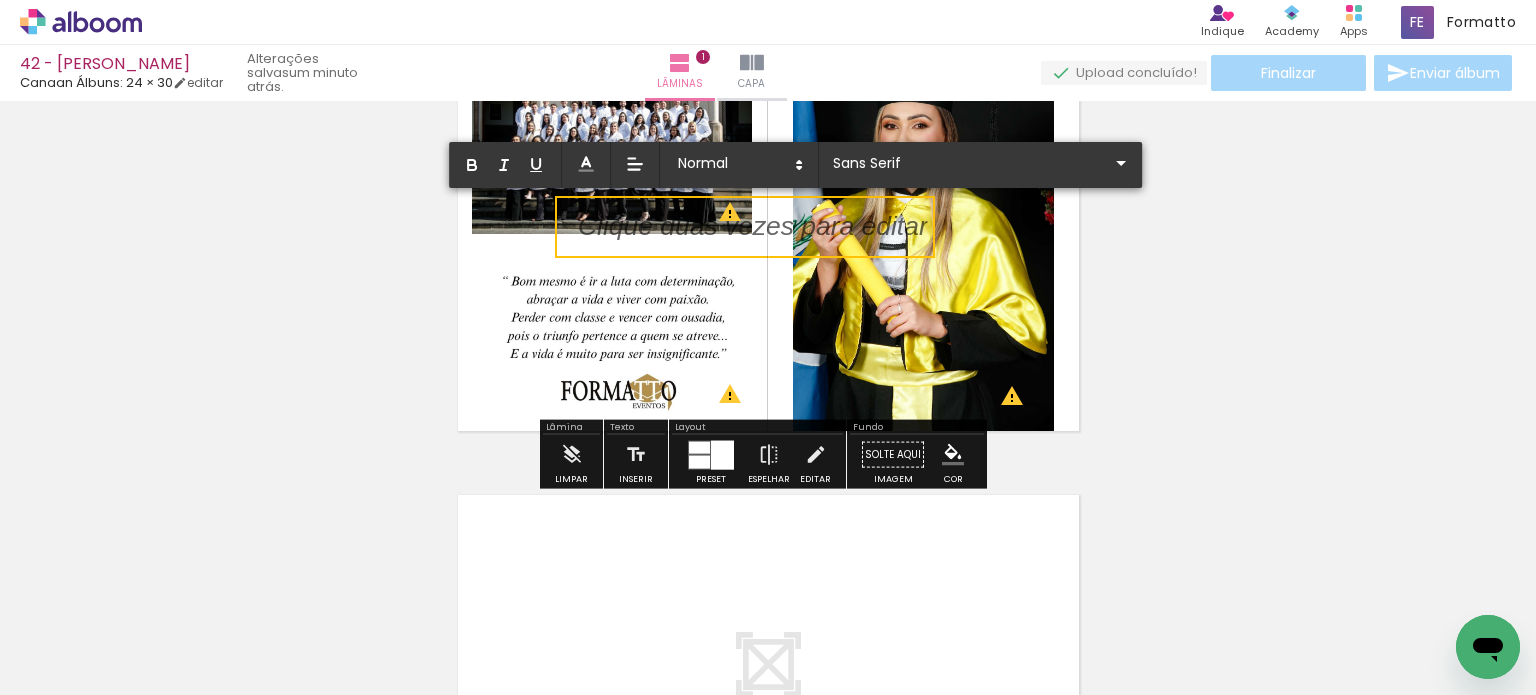 type 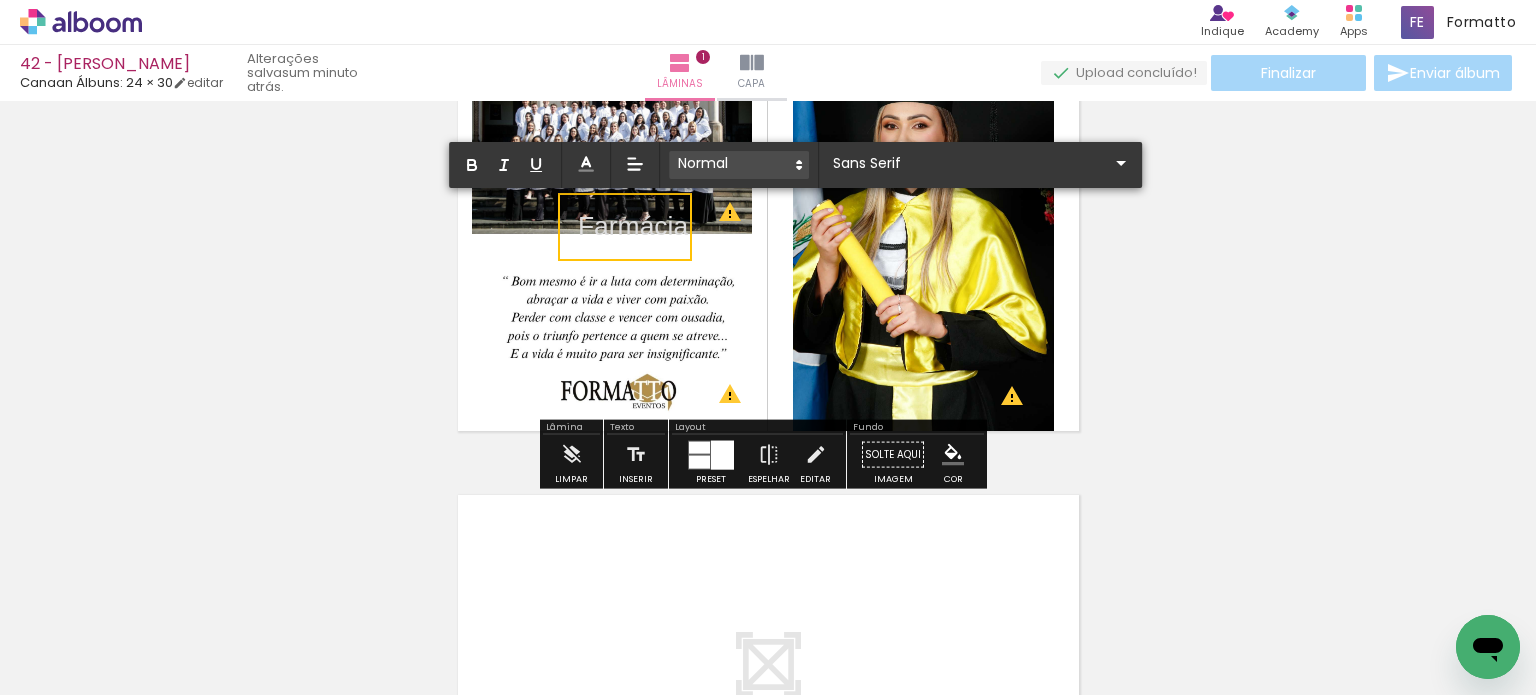 click 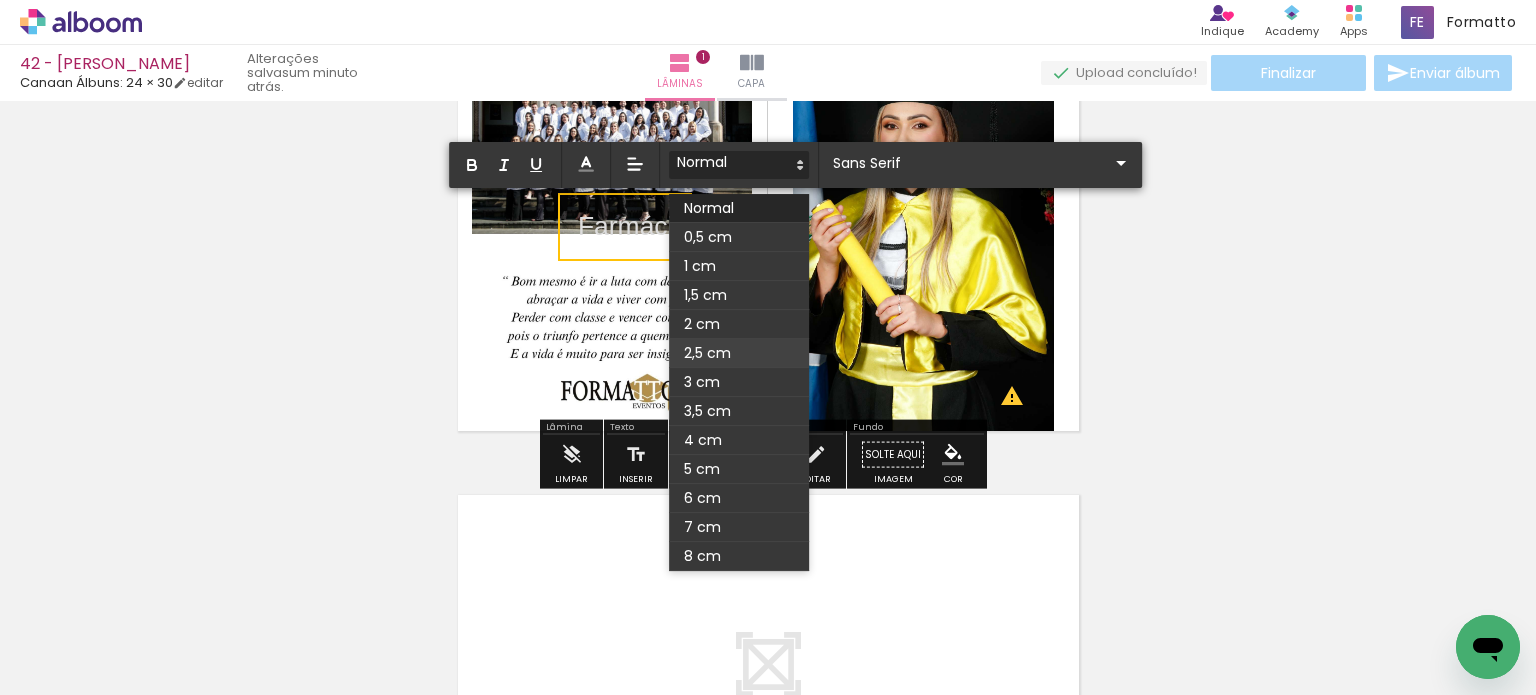 click at bounding box center (739, 353) 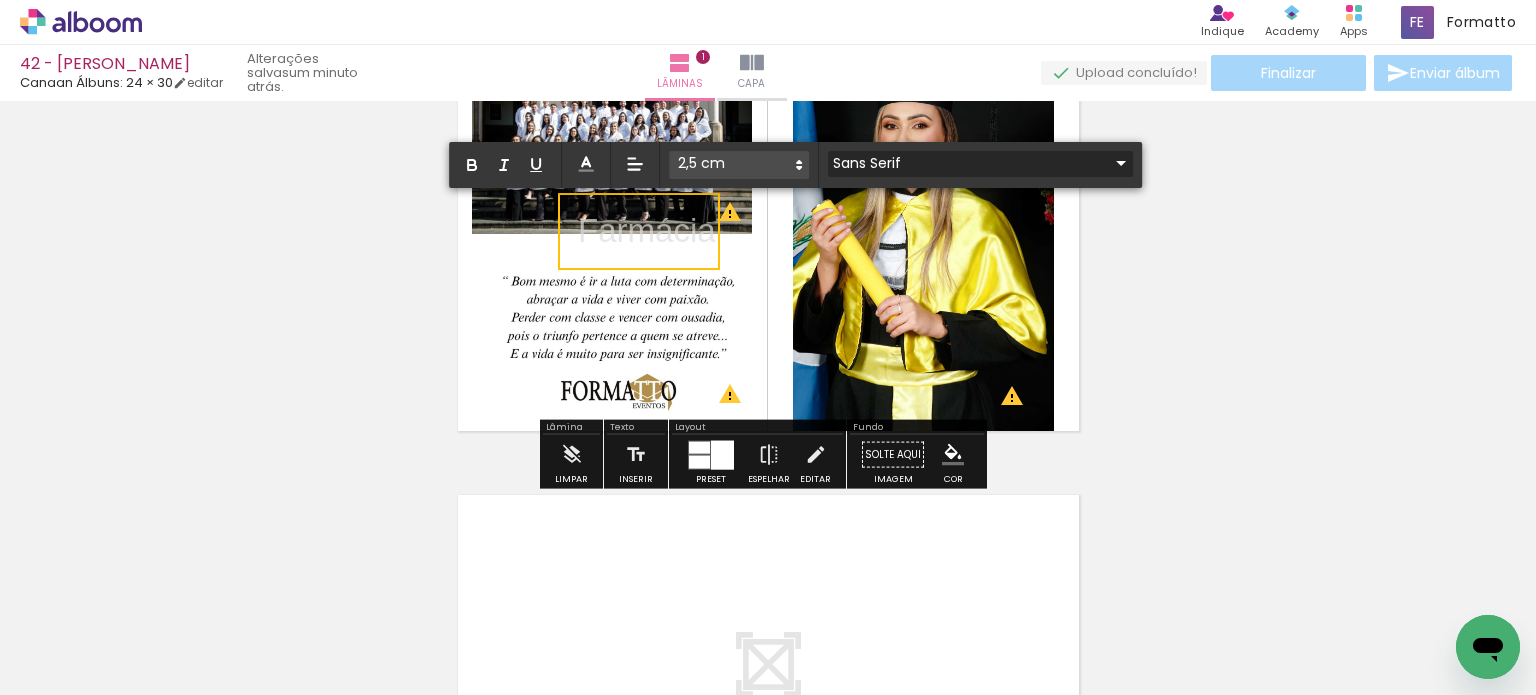click 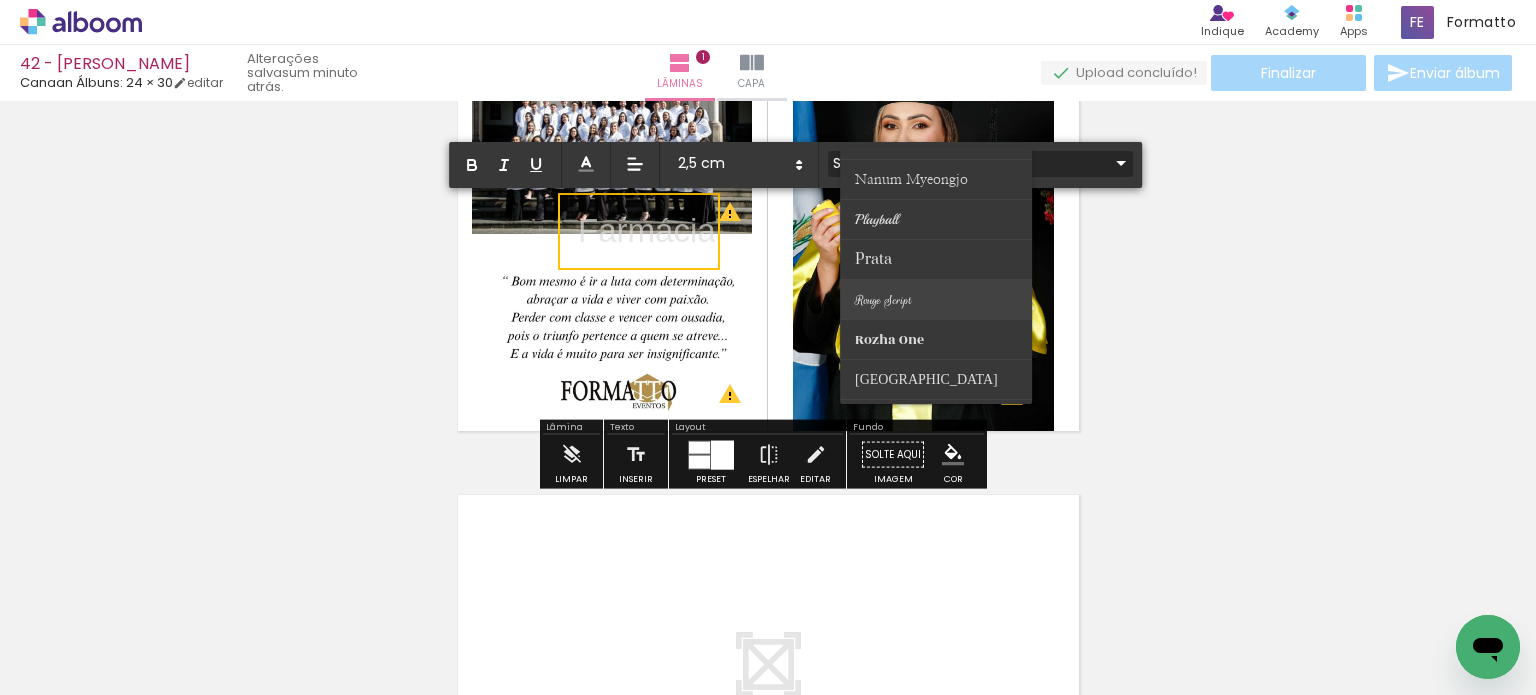 scroll, scrollTop: 600, scrollLeft: 0, axis: vertical 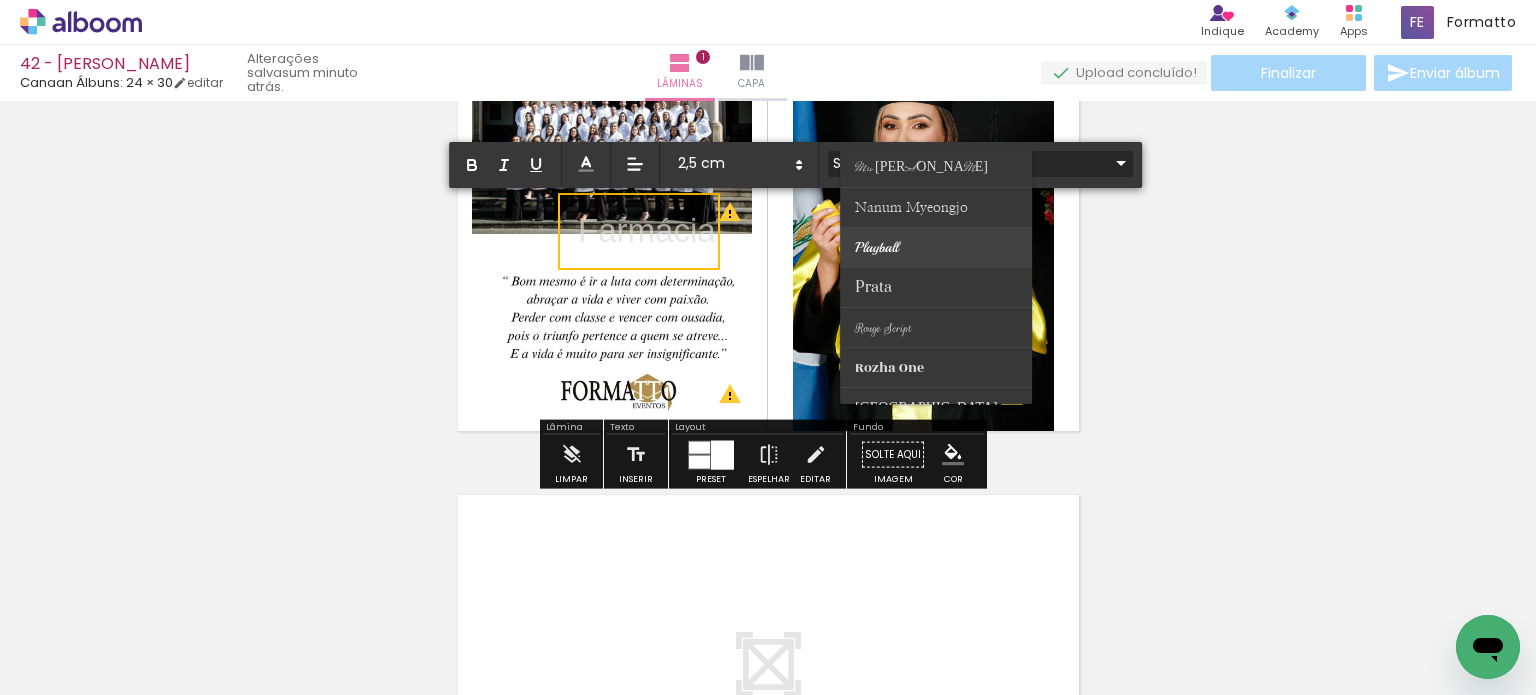 click at bounding box center (937, 248) 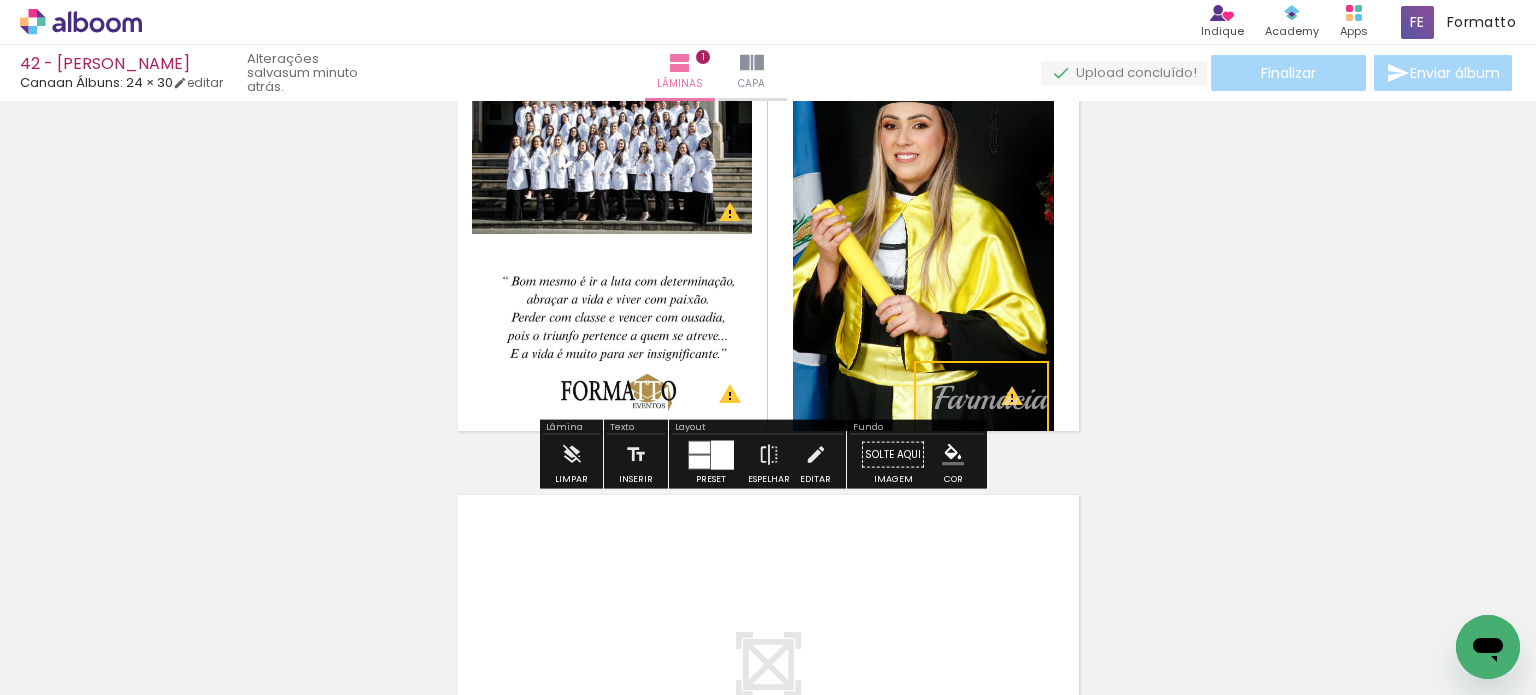 drag, startPoint x: 696, startPoint y: 209, endPoint x: 1052, endPoint y: 385, distance: 397.1297 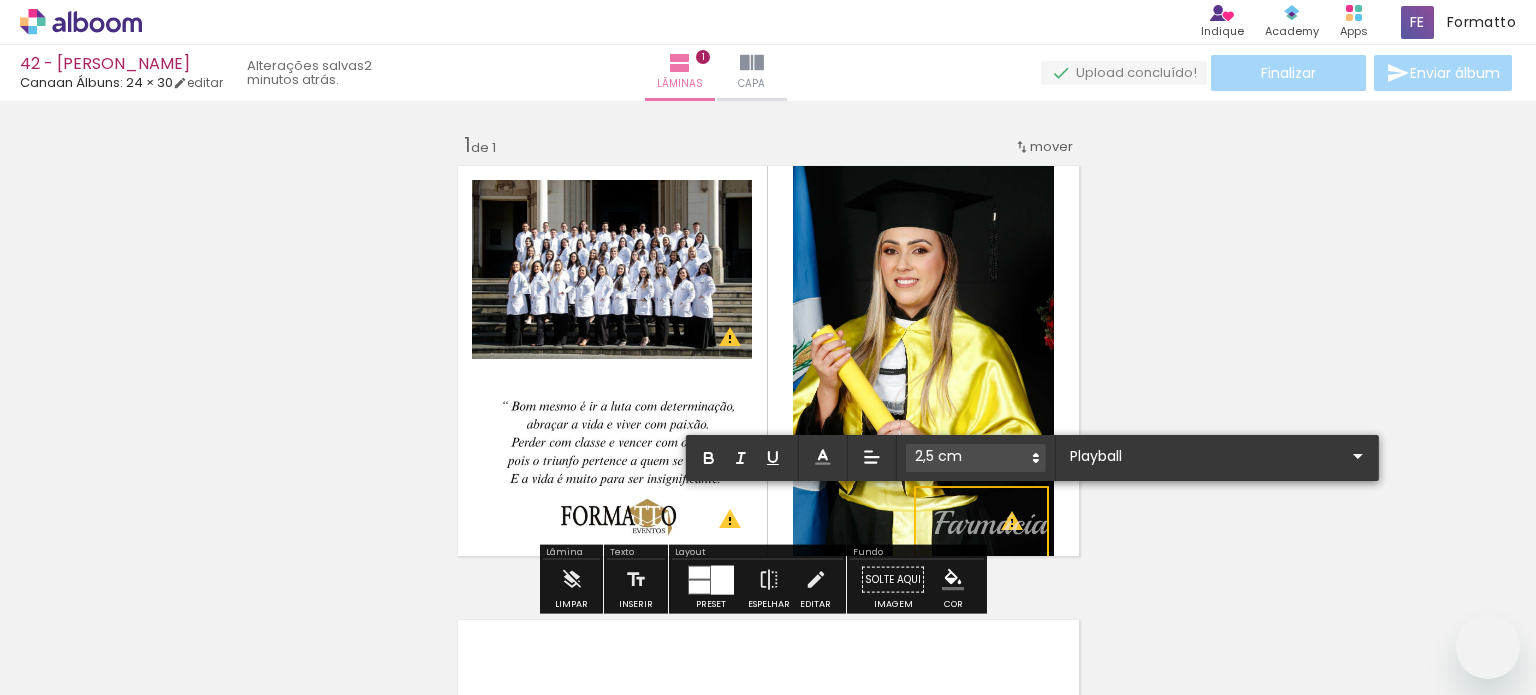 scroll, scrollTop: 0, scrollLeft: 0, axis: both 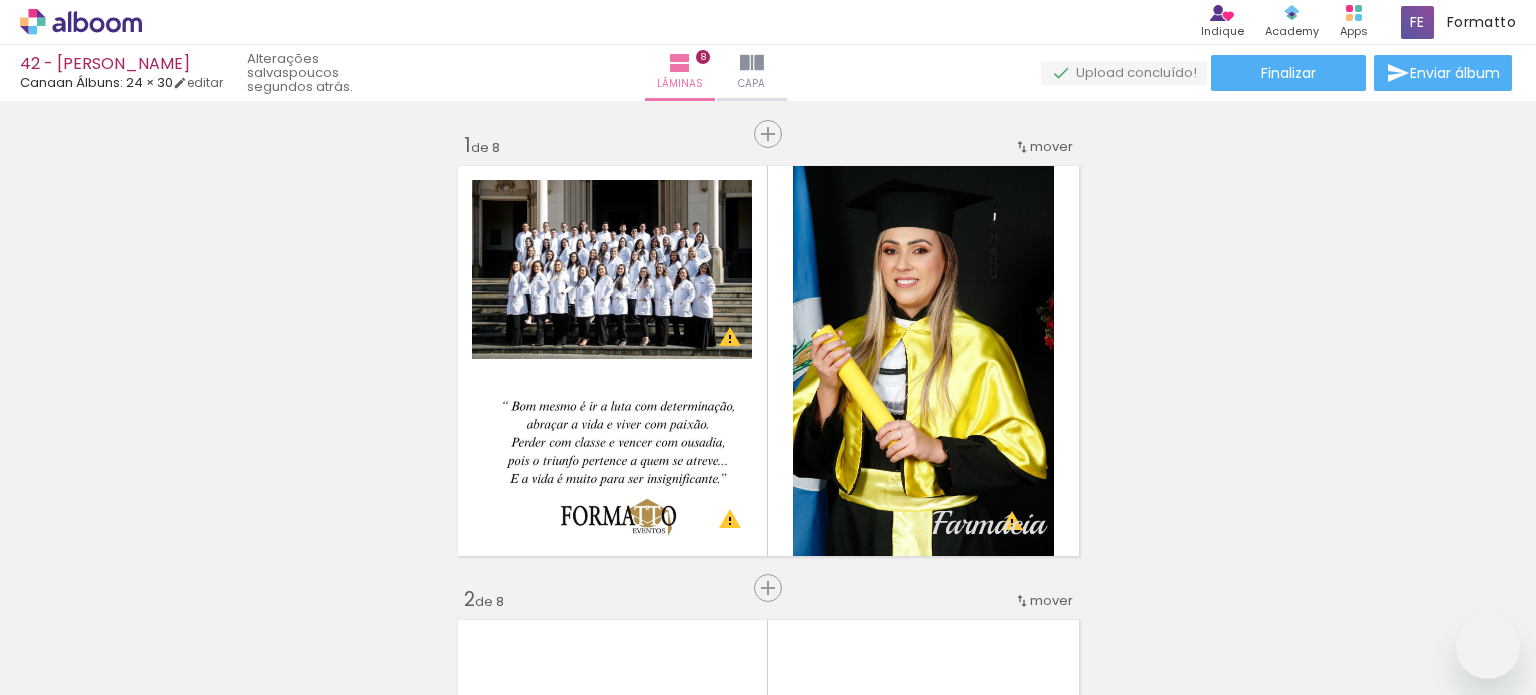click at bounding box center [711, 3757] 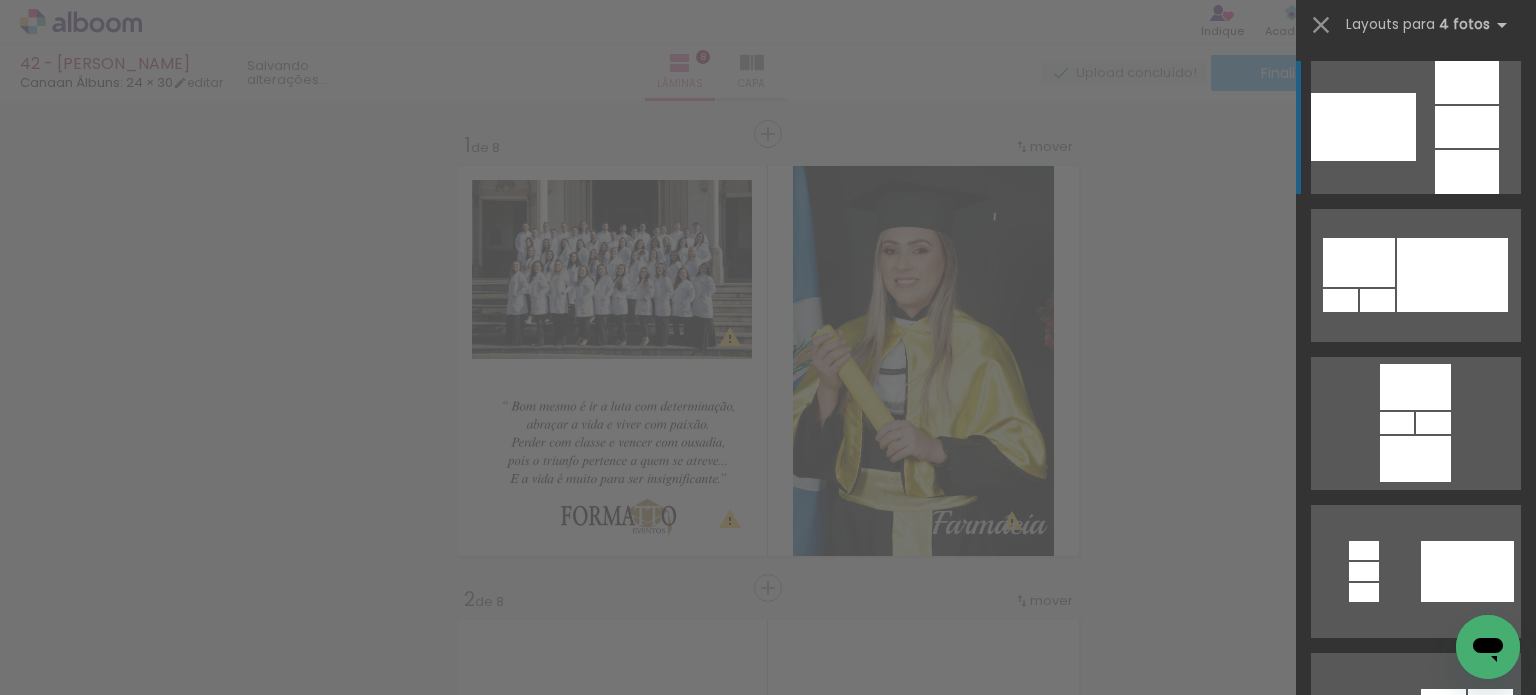 scroll, scrollTop: 3203, scrollLeft: 0, axis: vertical 